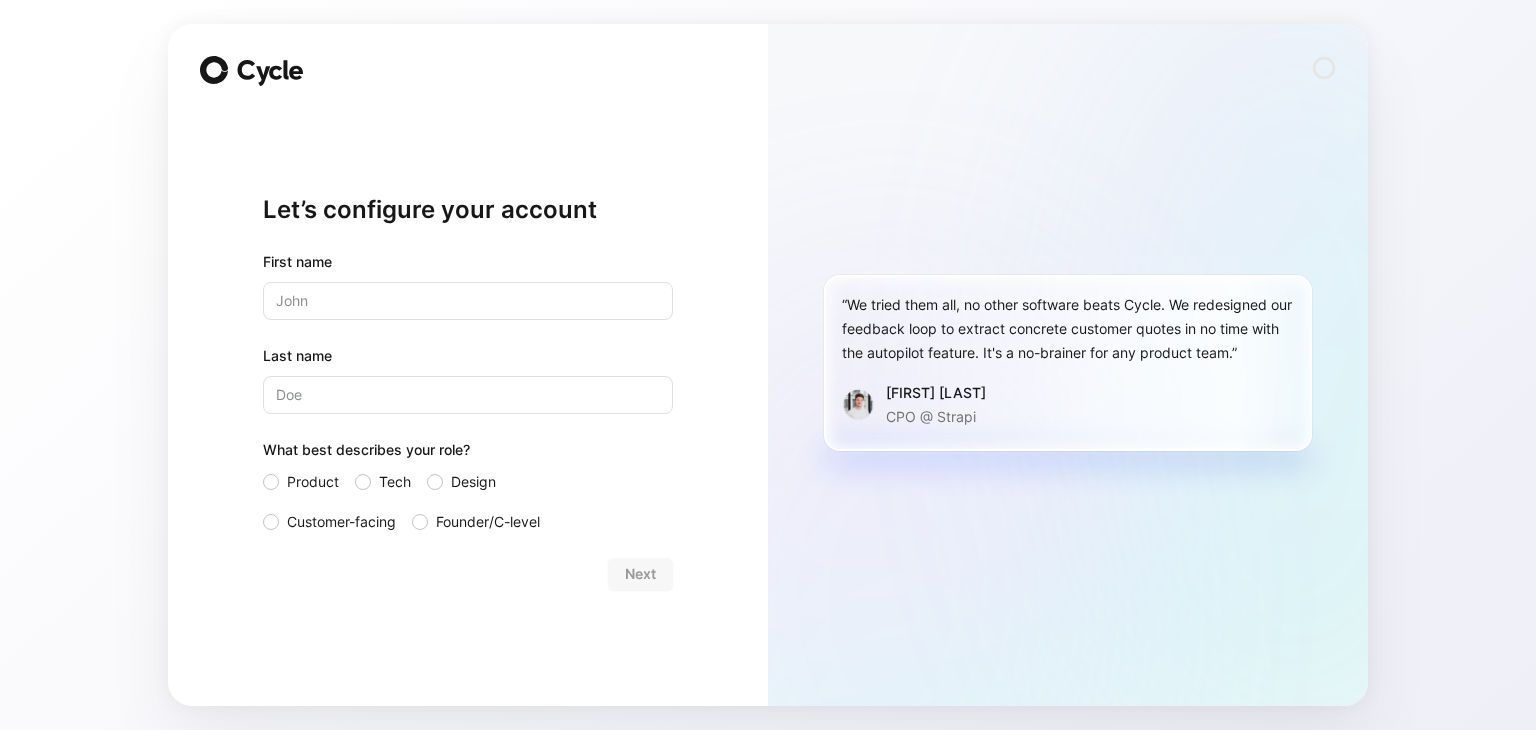 scroll, scrollTop: 0, scrollLeft: 0, axis: both 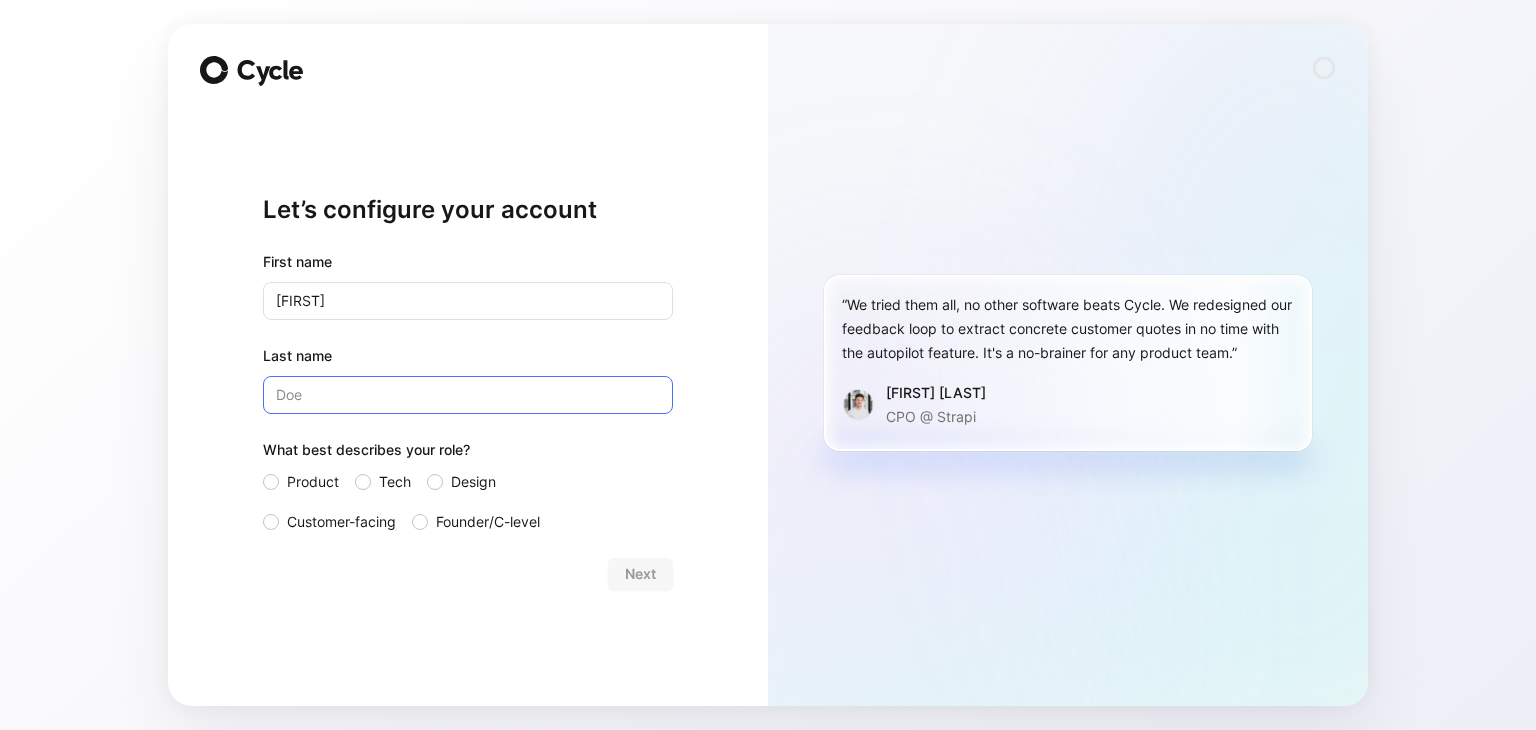 click on "Last name" at bounding box center (468, 395) 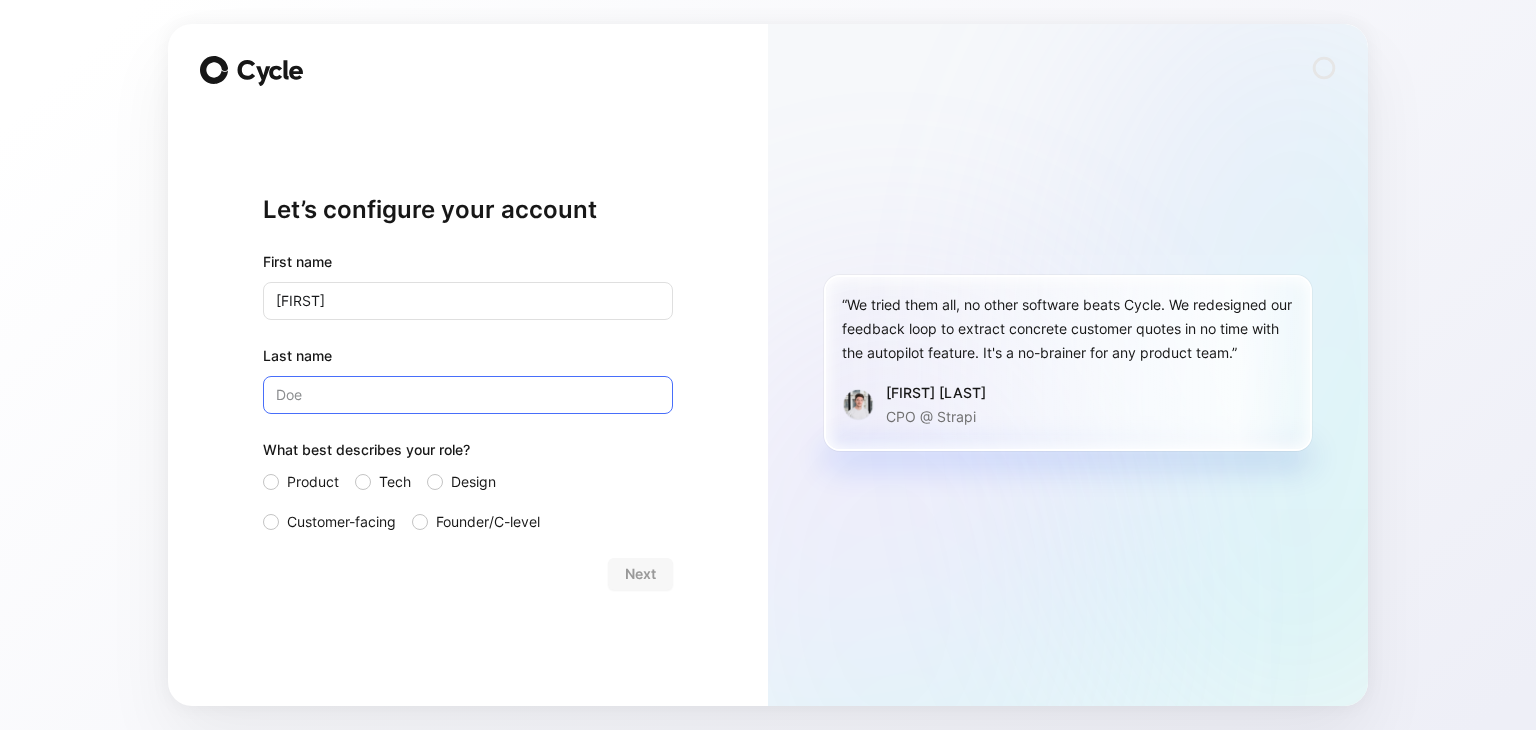 type on "V" 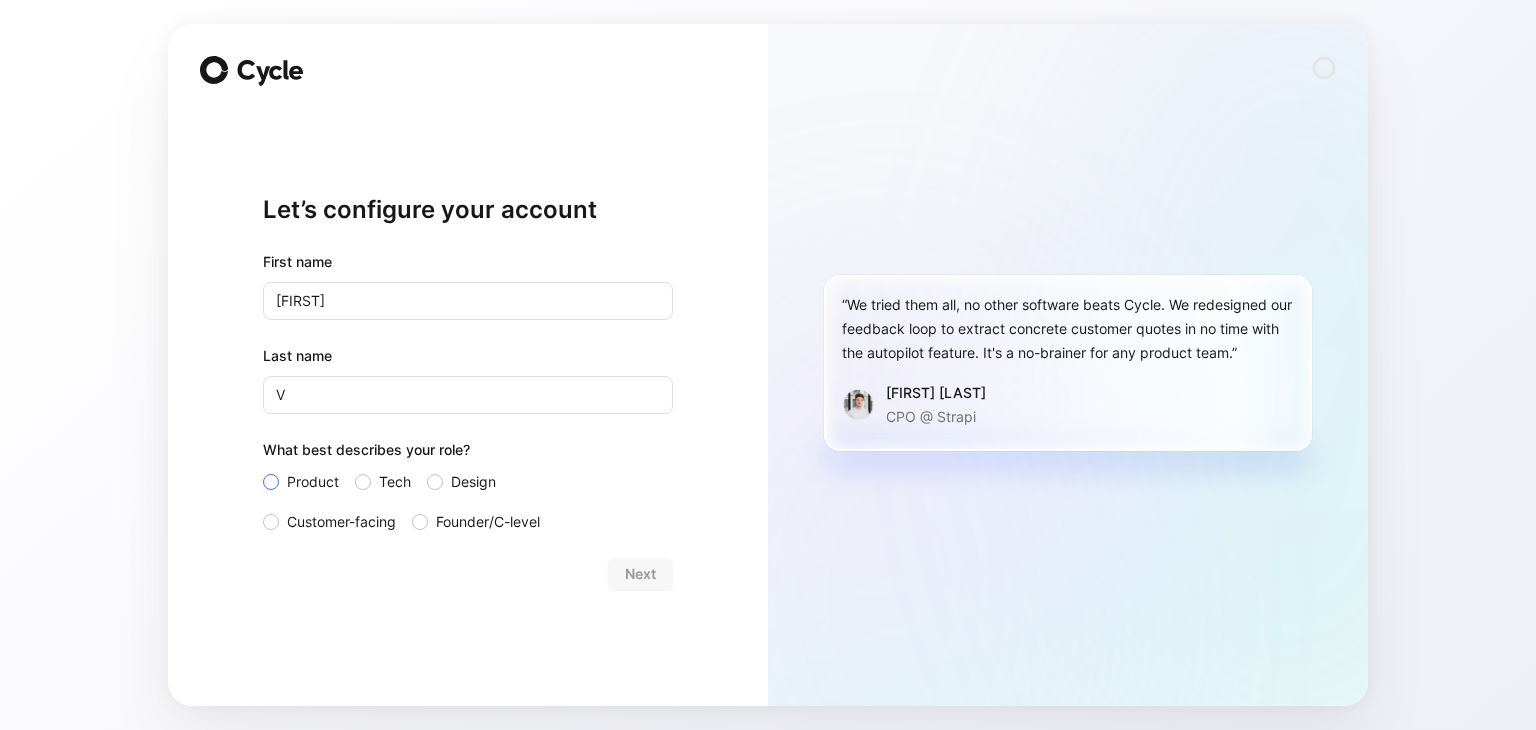 click on "Product" at bounding box center (301, 482) 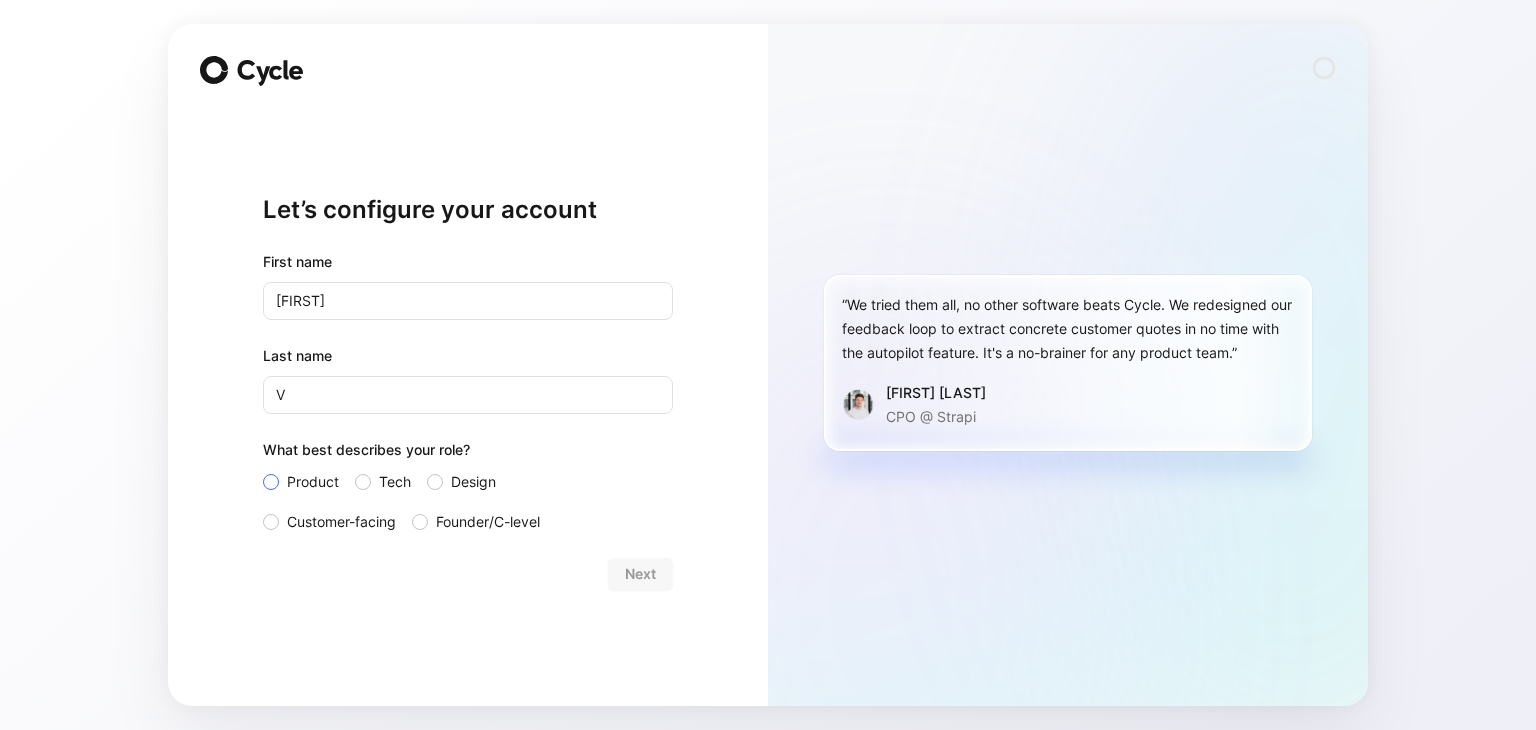 click on "Product" at bounding box center [263, 470] 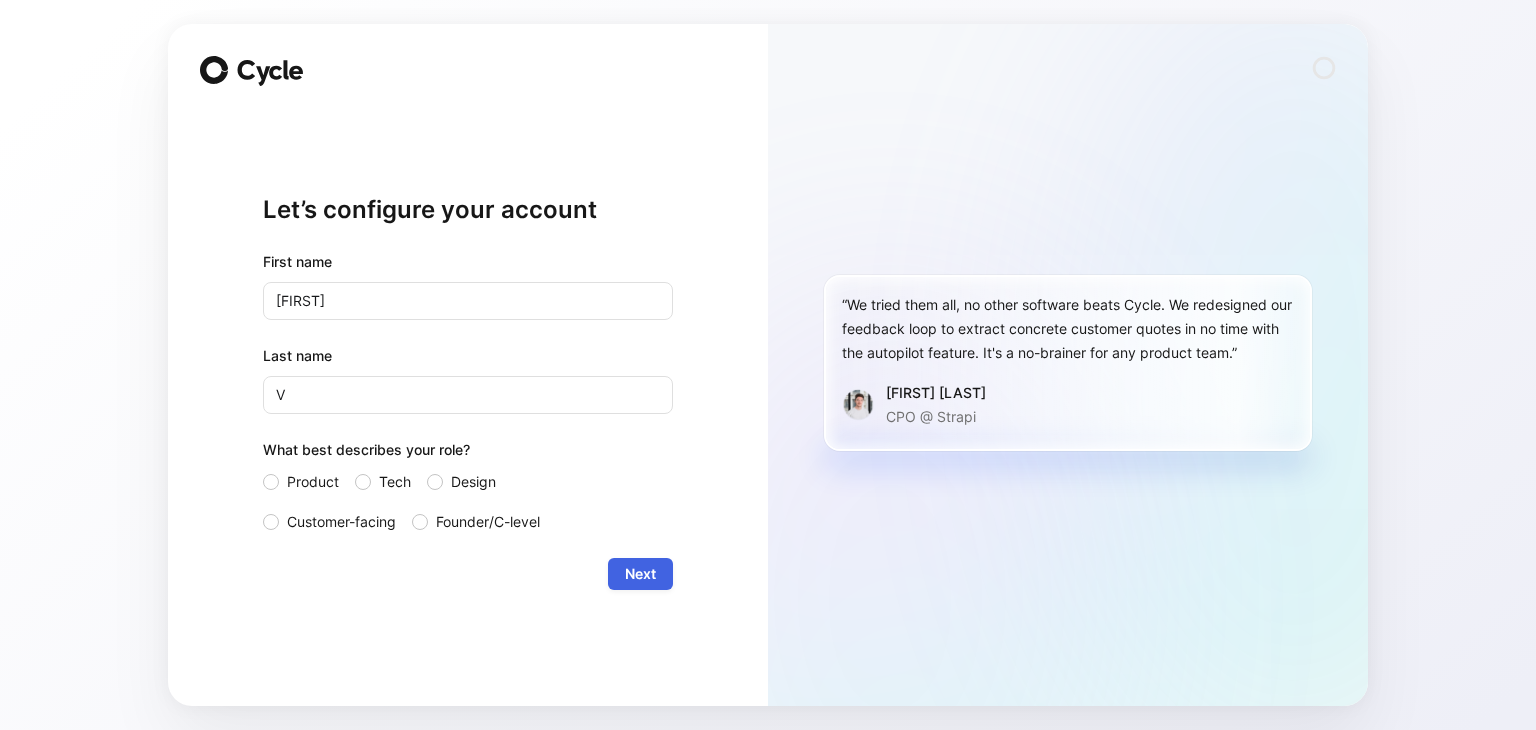 click on "Next" at bounding box center (640, 574) 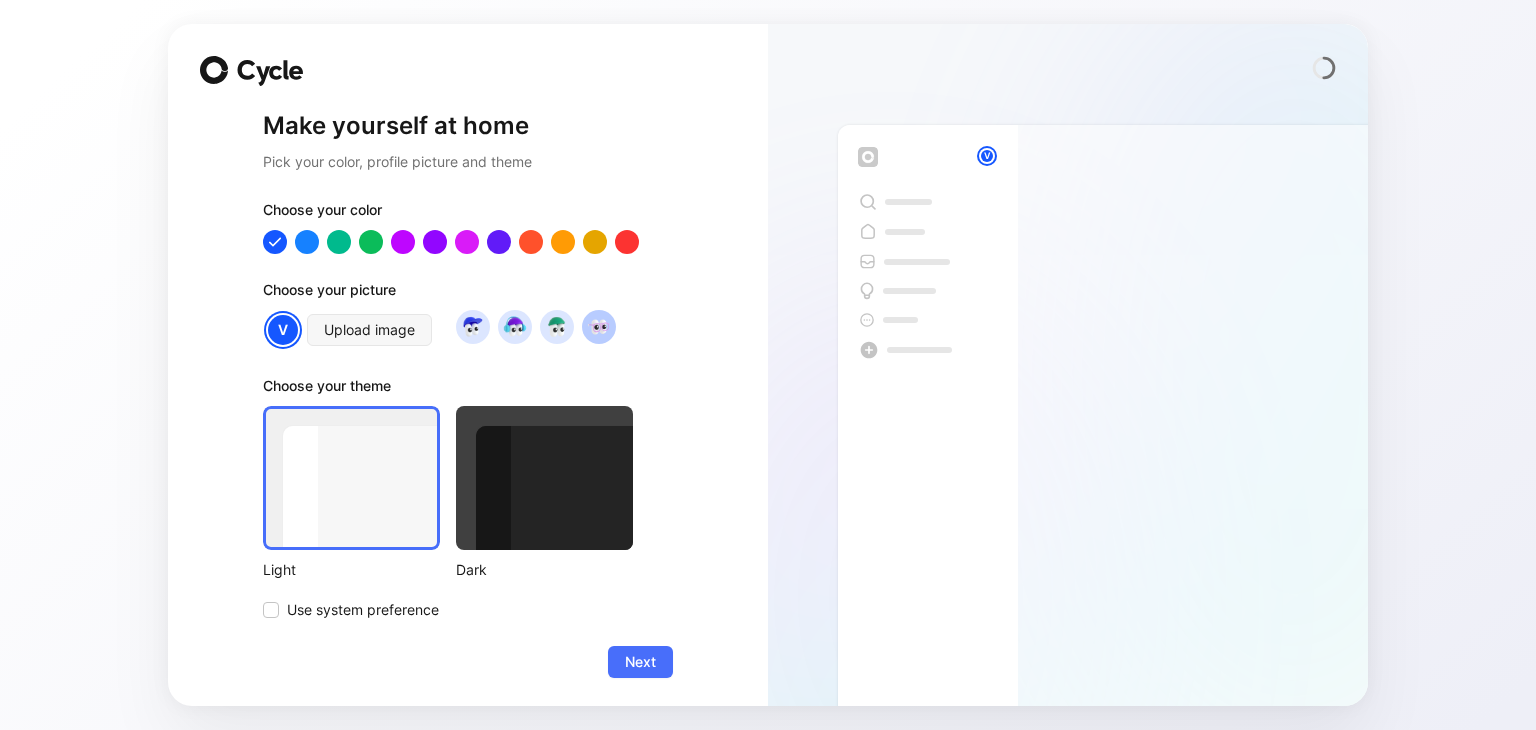 click at bounding box center [598, 326] 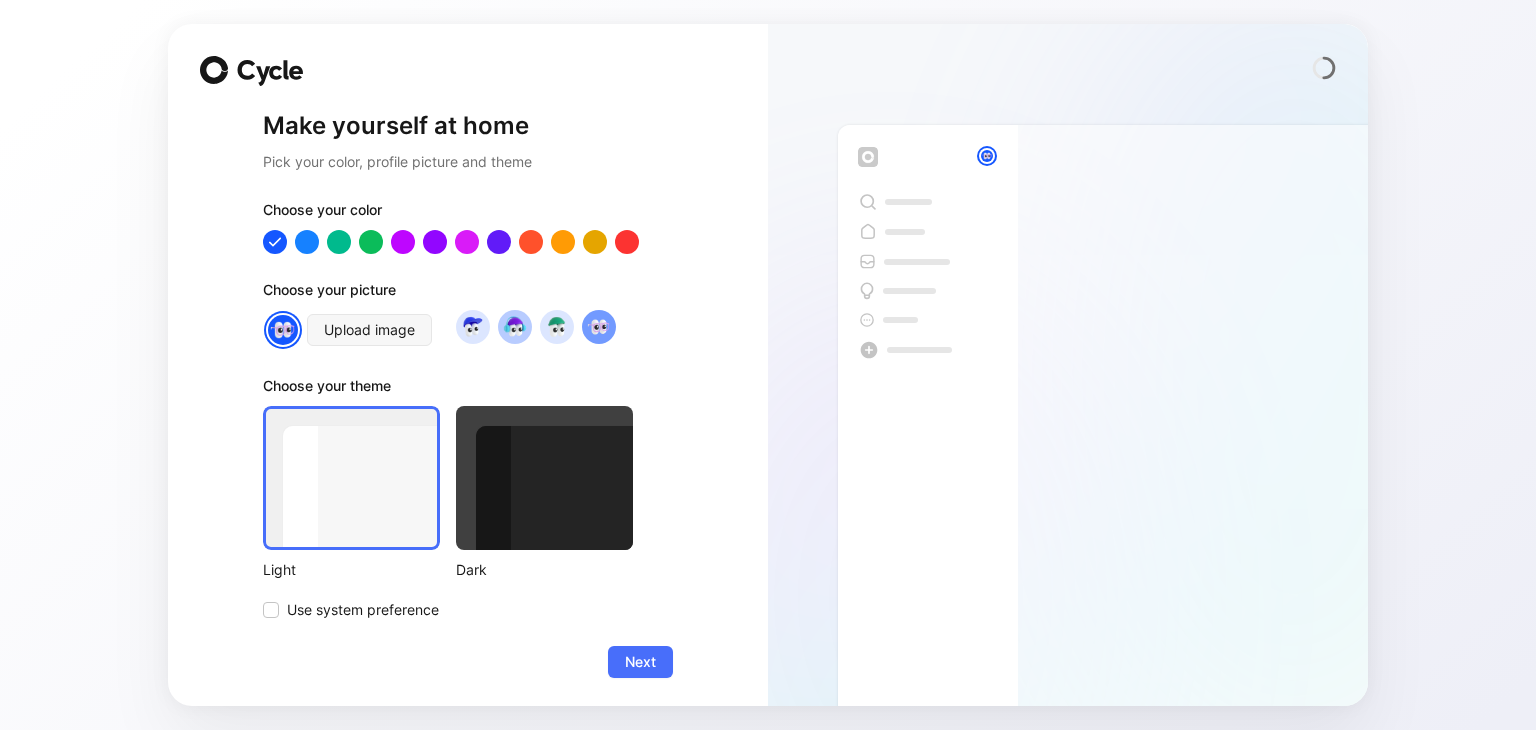 click at bounding box center (514, 326) 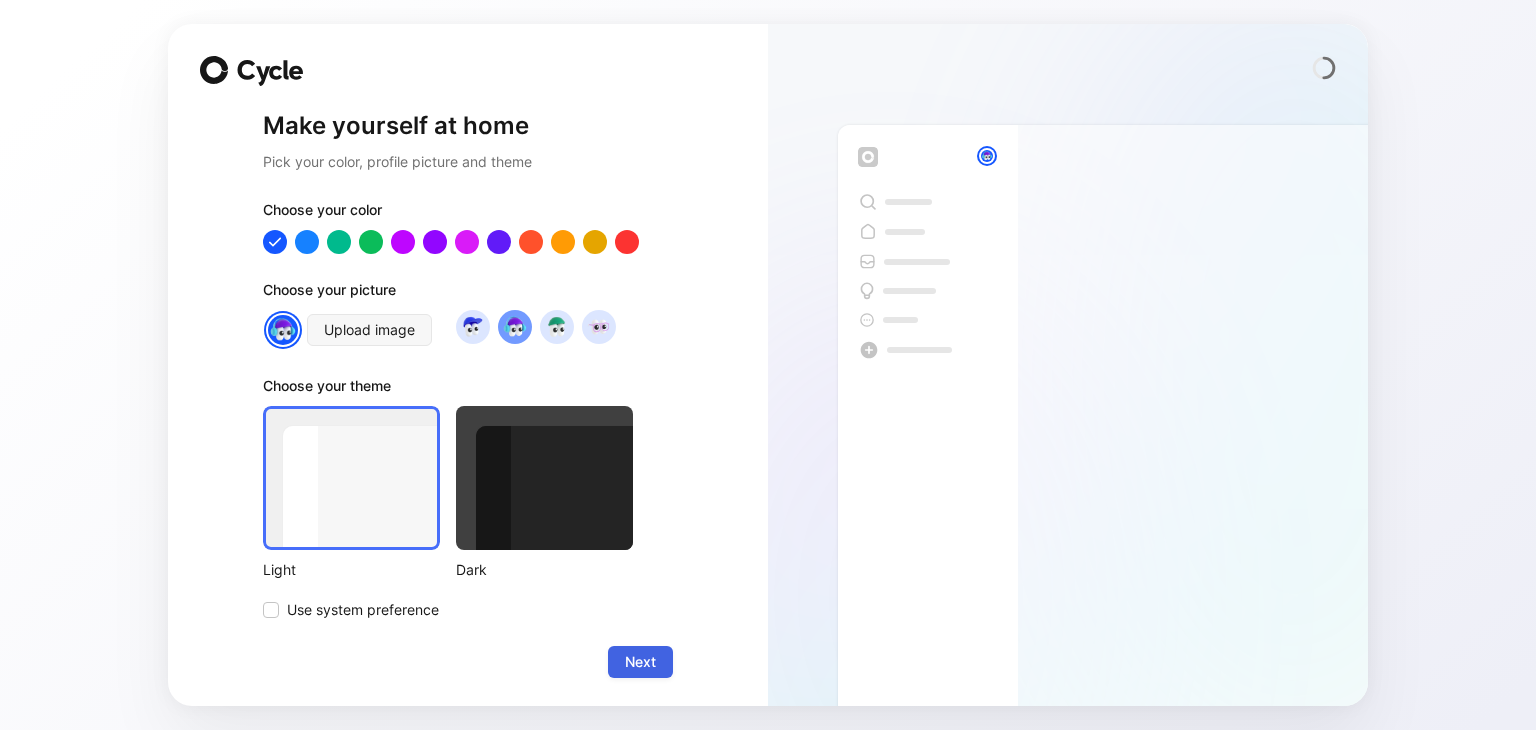click on "Next" at bounding box center (640, 662) 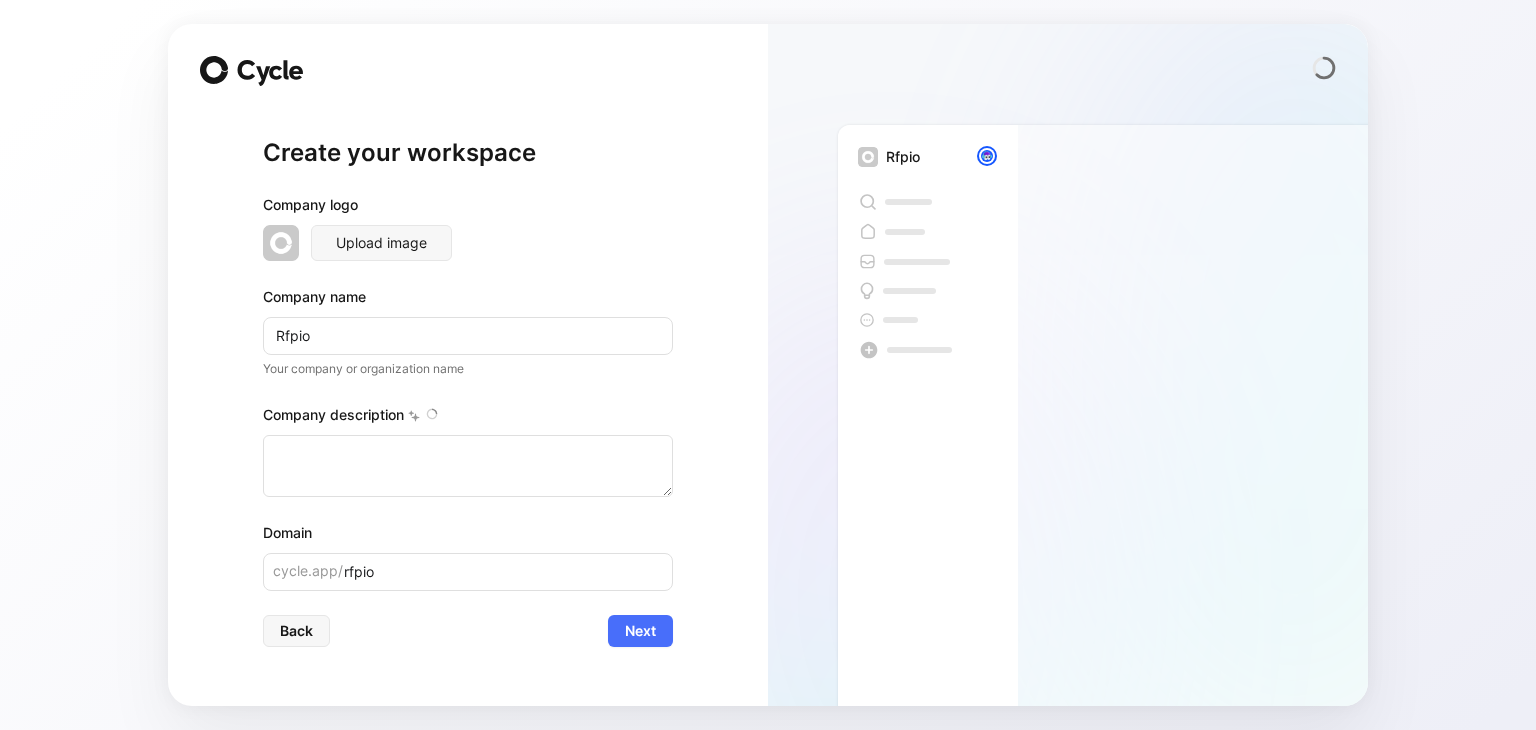 type on "Responsive, formerly known as RFPIO, is a leader in Strategic Response Management (SRM) software, based in [CITY], [STATE], with additional offices in [CITY] and [CITY]. The company provides AI-powered solutions that help organizations efficiently respond to complex information requests, including RFPs, RFIs, and security questionnaires. With nearly 2,000 customers globally, Responsive's platform enhances collaboration among sales, legal, and compliance teams while reducing operational costs and compliance risks.
The Responsive Platform features AI-driven content management that automates answer drafting and content maintenance, significantly speeding up response times. It includes collaboration tools for real-time editing, a centralized content library, eSignature integration, and multilingual support. The platform also offers project management capabilities, security compliance tools, and seamless integration with popular CRM and ERP systems like Microsoft Dynamics and Salesforce. Recognized b..." 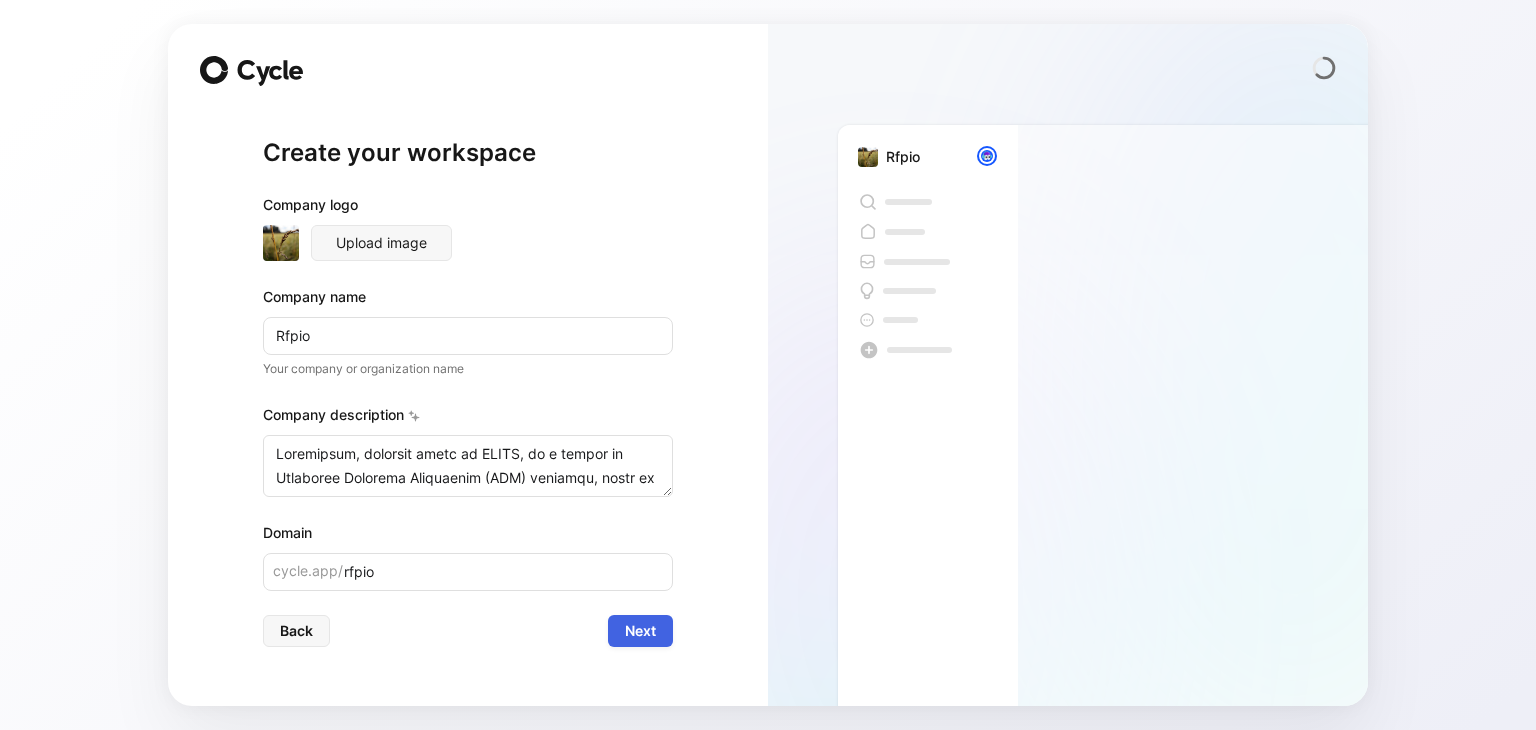 click on "Next" at bounding box center (640, 631) 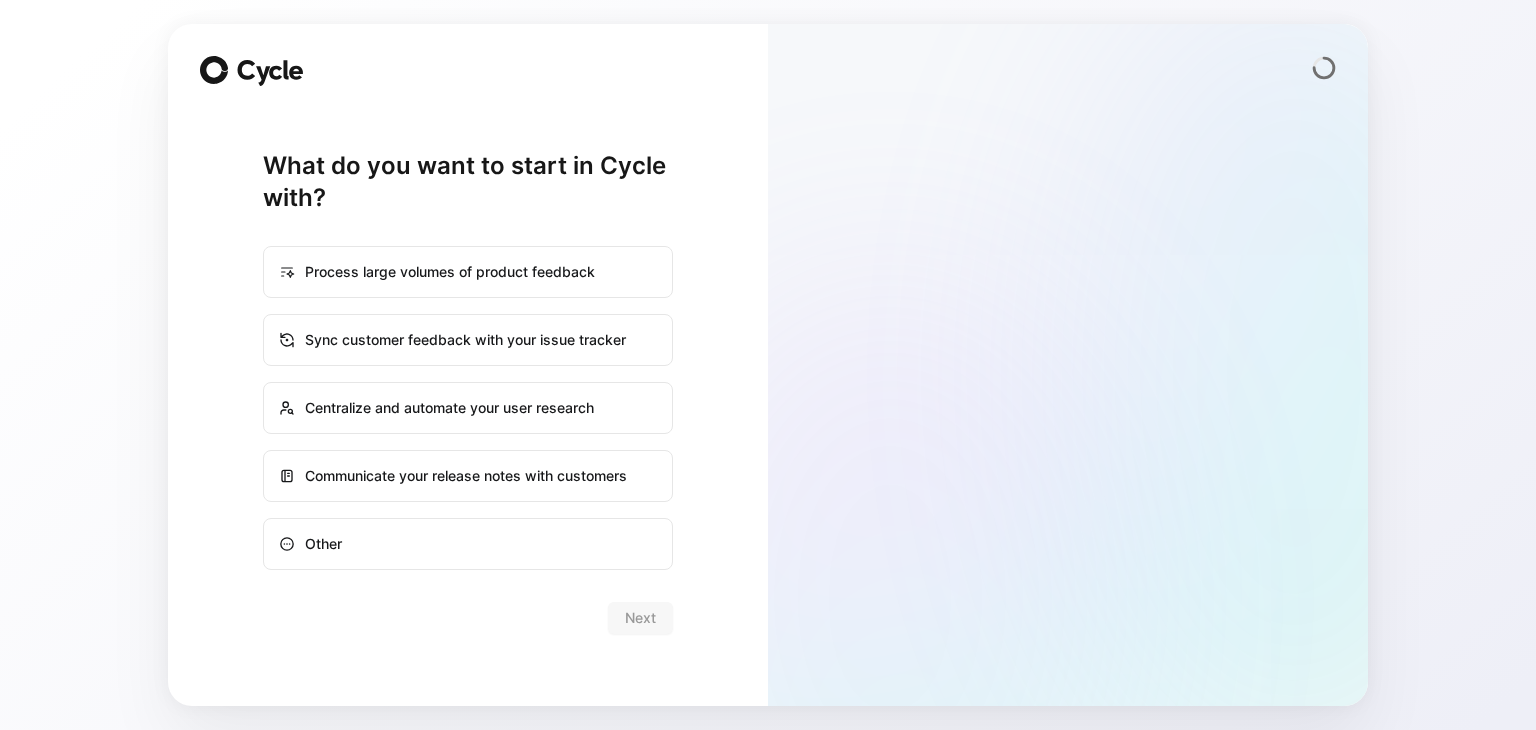 click on "Process large volumes of product feedback" at bounding box center [468, 272] 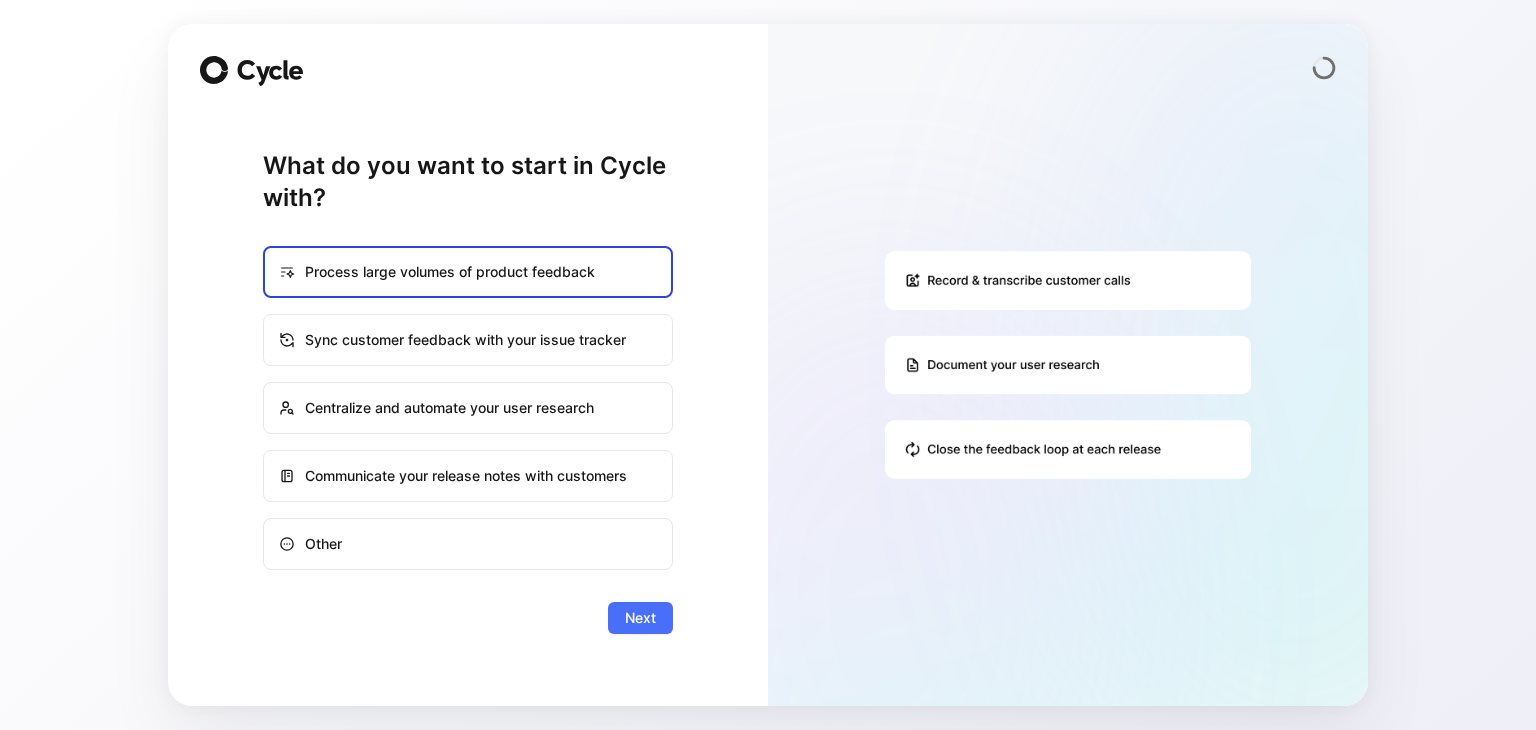 click on "Sync customer feedback with your issue tracker" at bounding box center (468, 340) 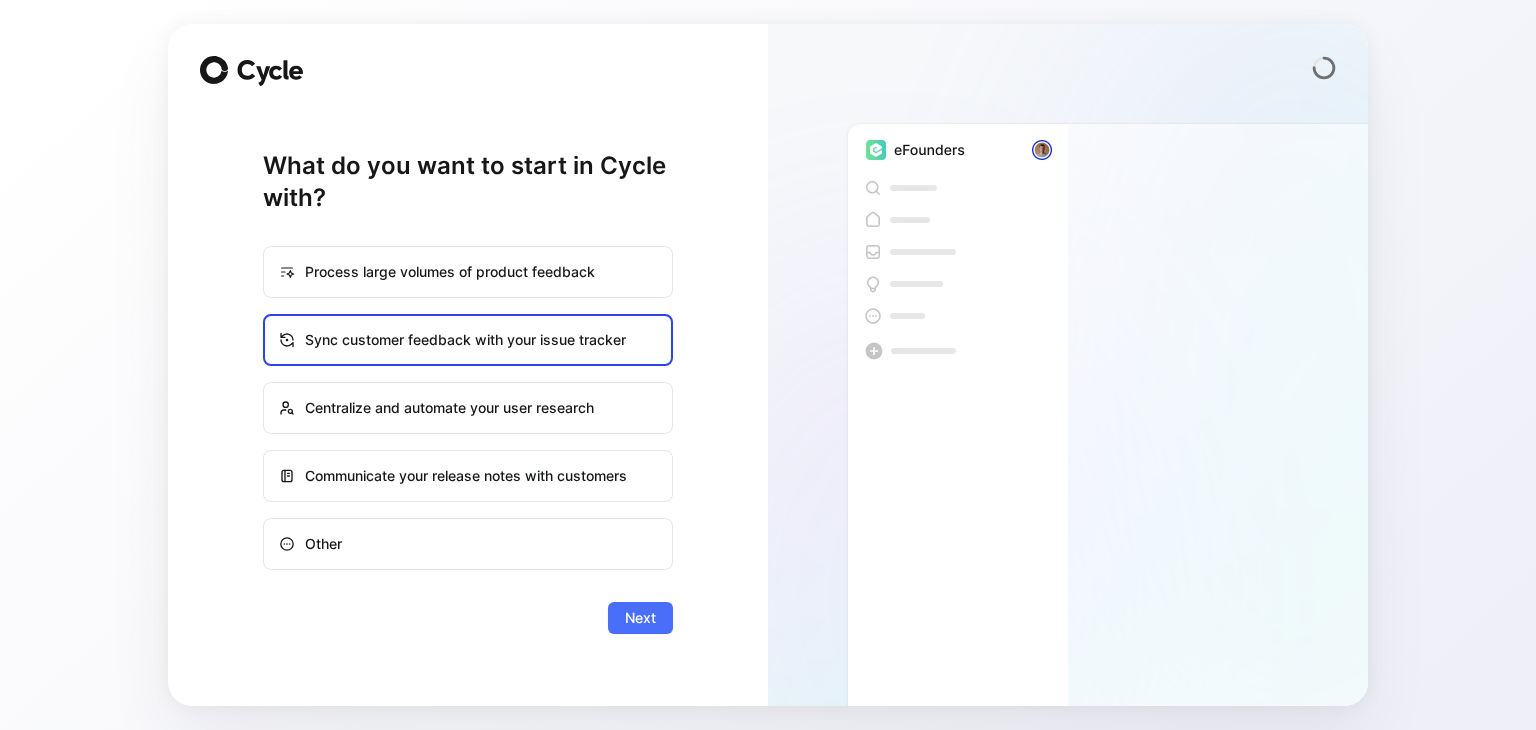 click on "Other" at bounding box center [468, 544] 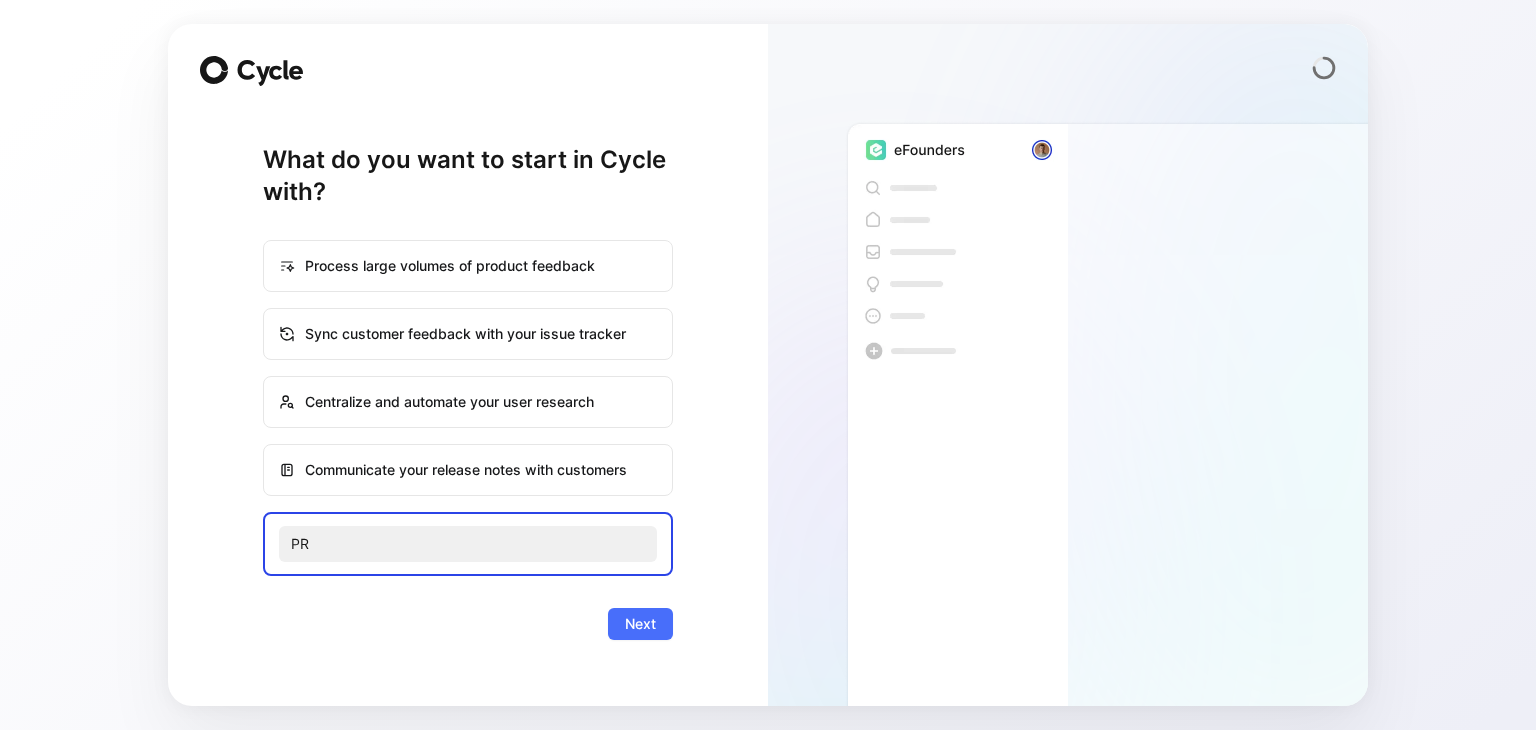 type on "P" 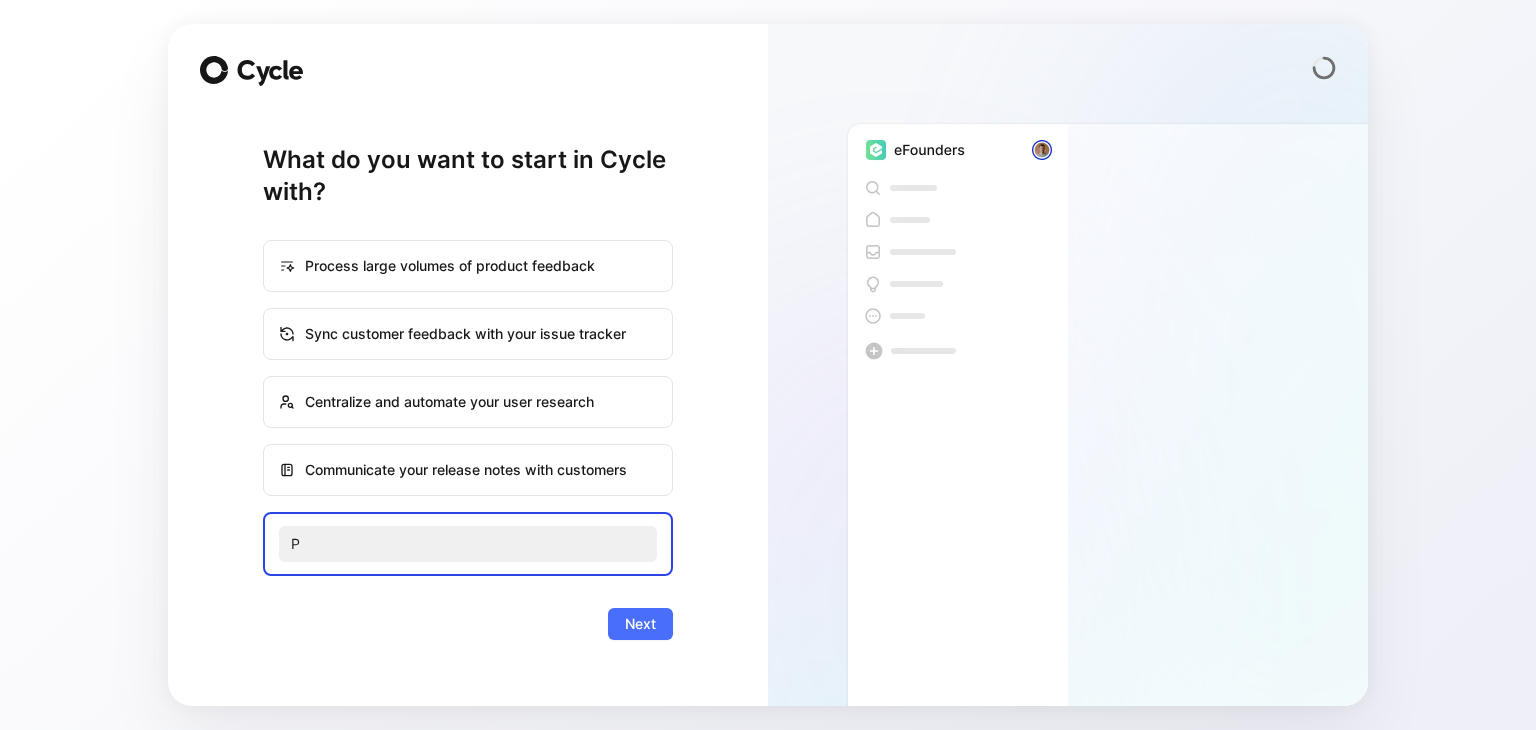 type 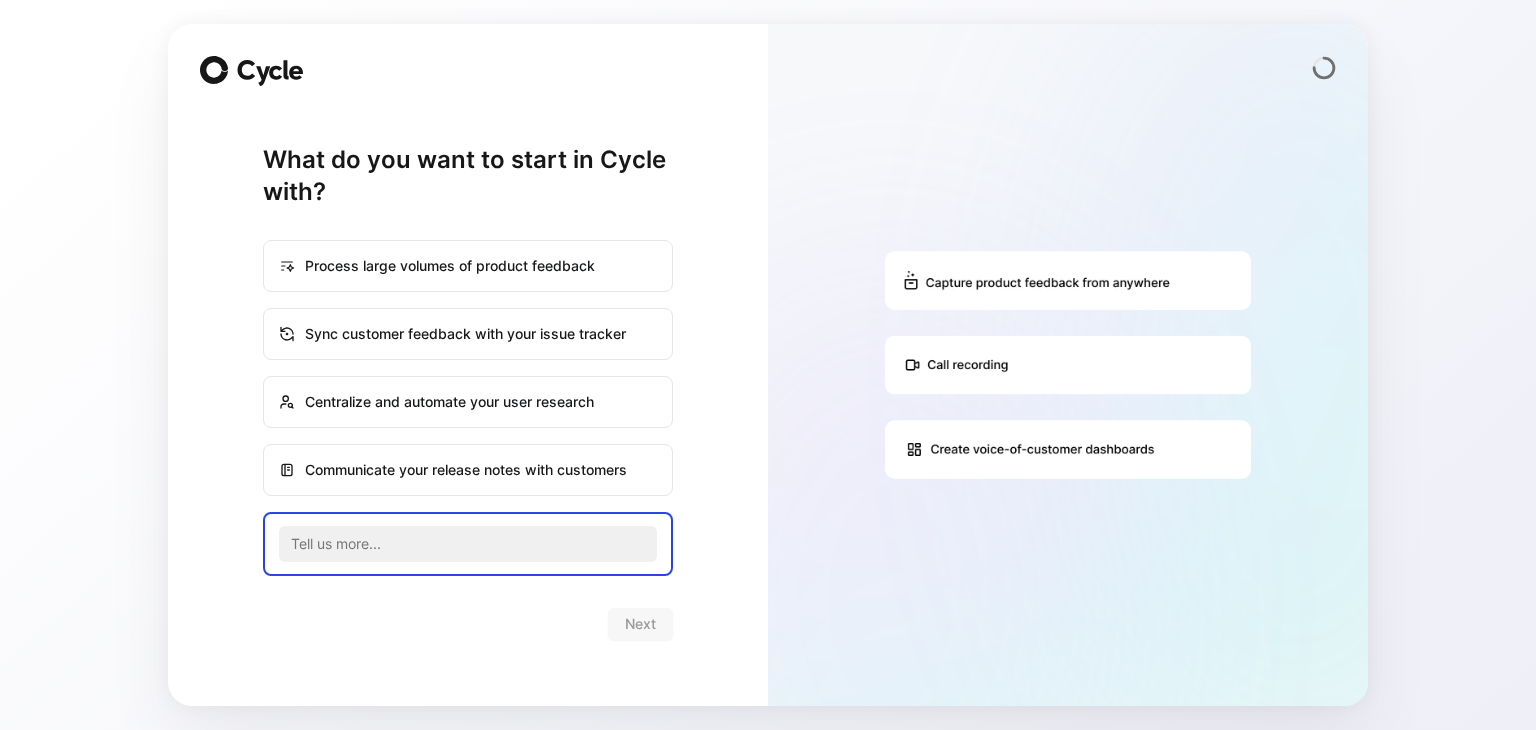 click on "Centralize and automate your user research" at bounding box center (468, 402) 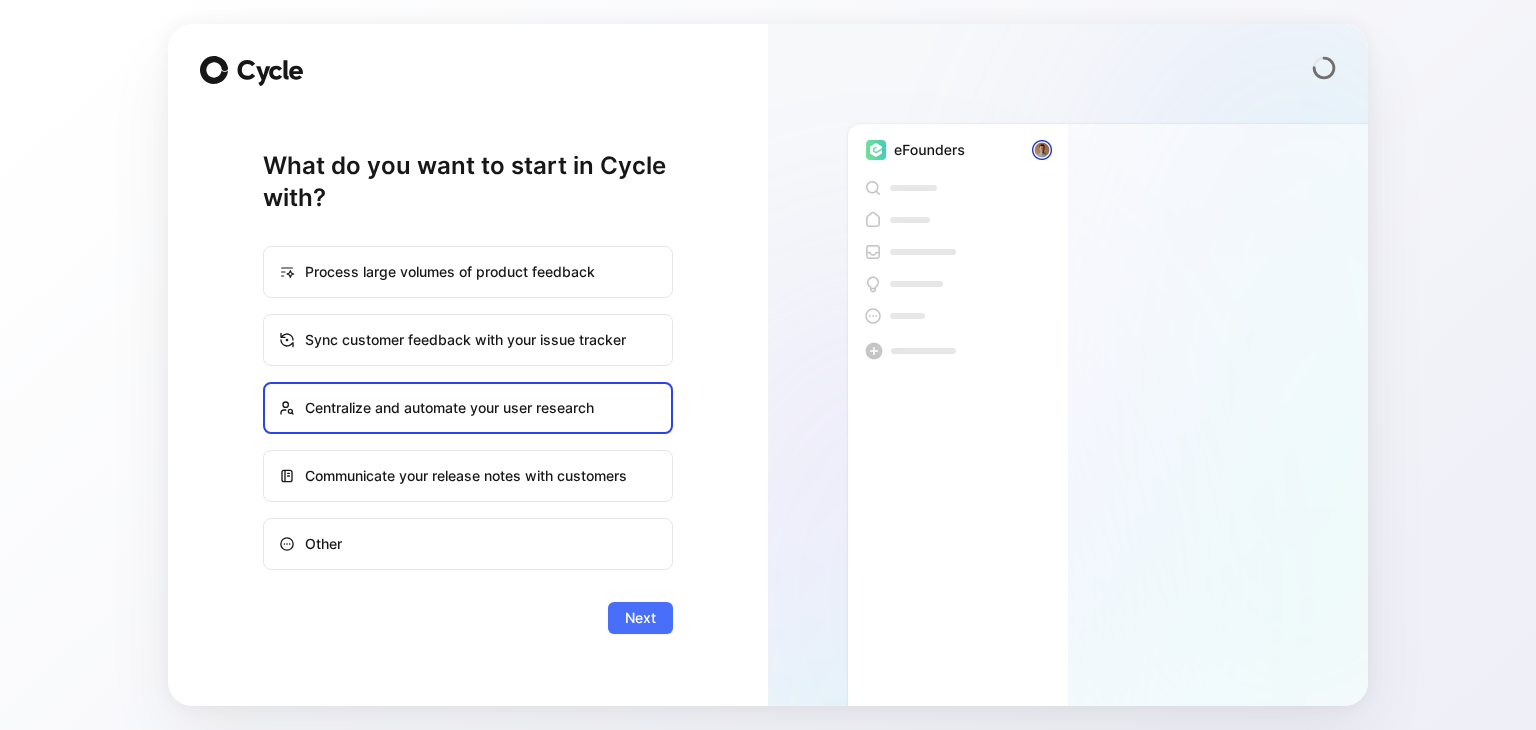 click on "Other" at bounding box center (468, 544) 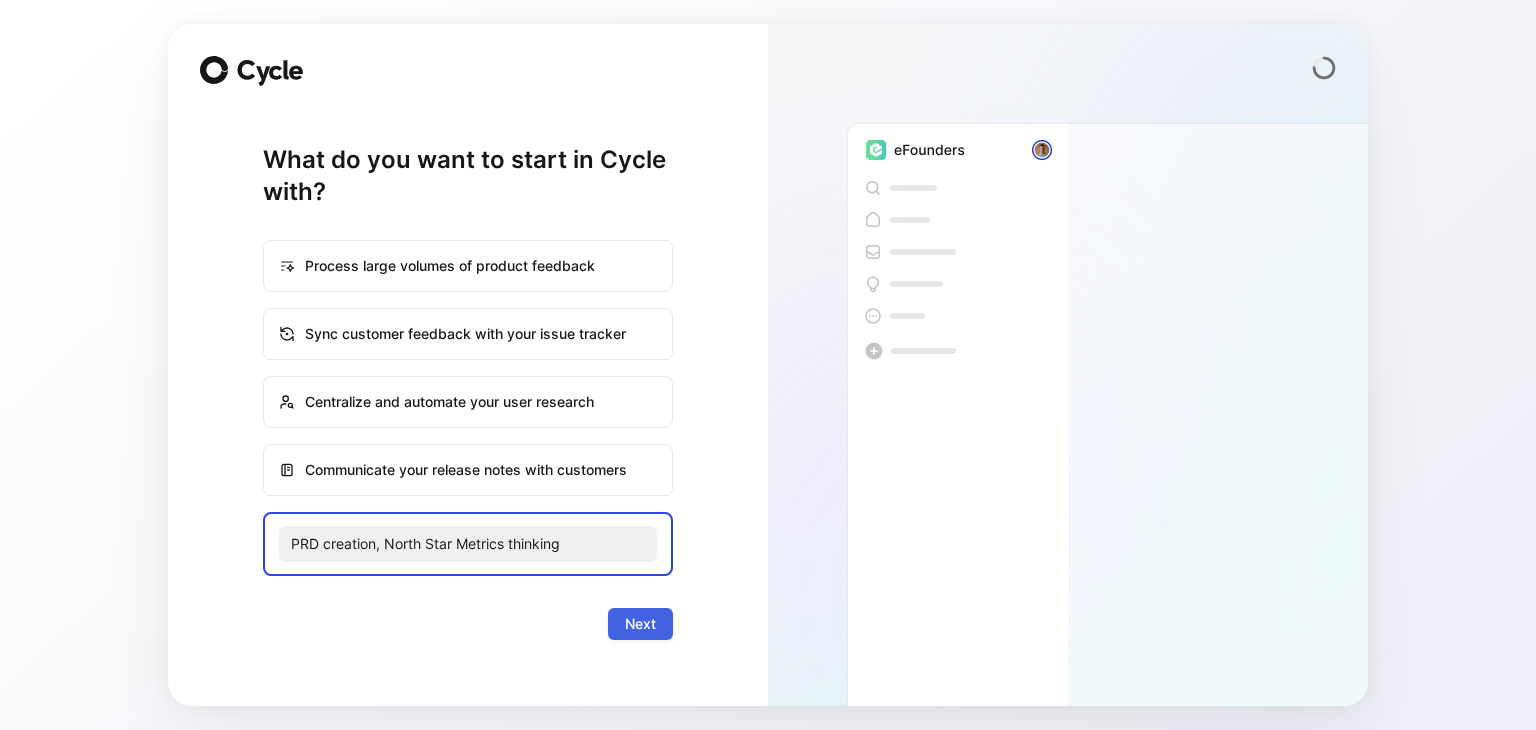 type on "PRD creation, North Star Metrics thinking" 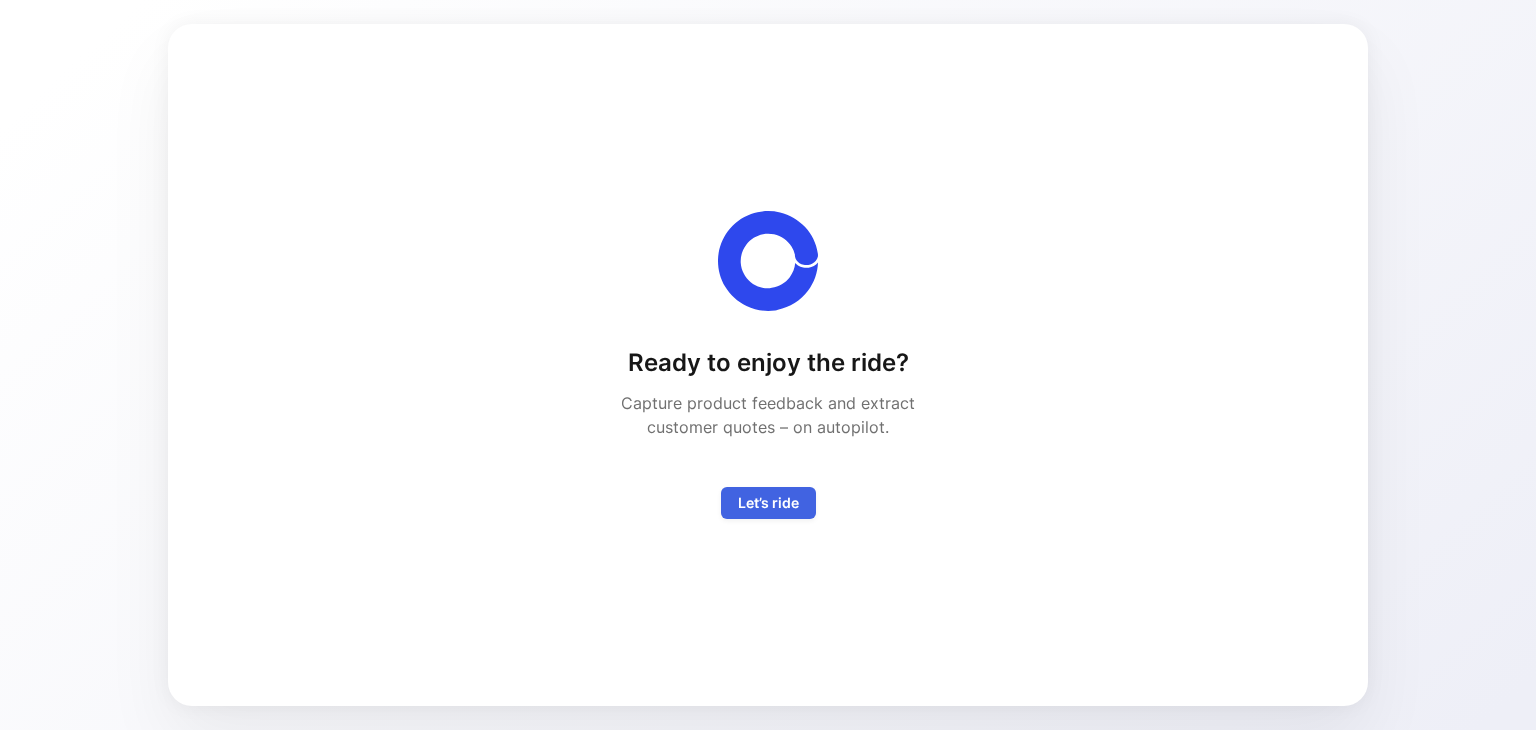 click on "Let’s ride" at bounding box center (768, 503) 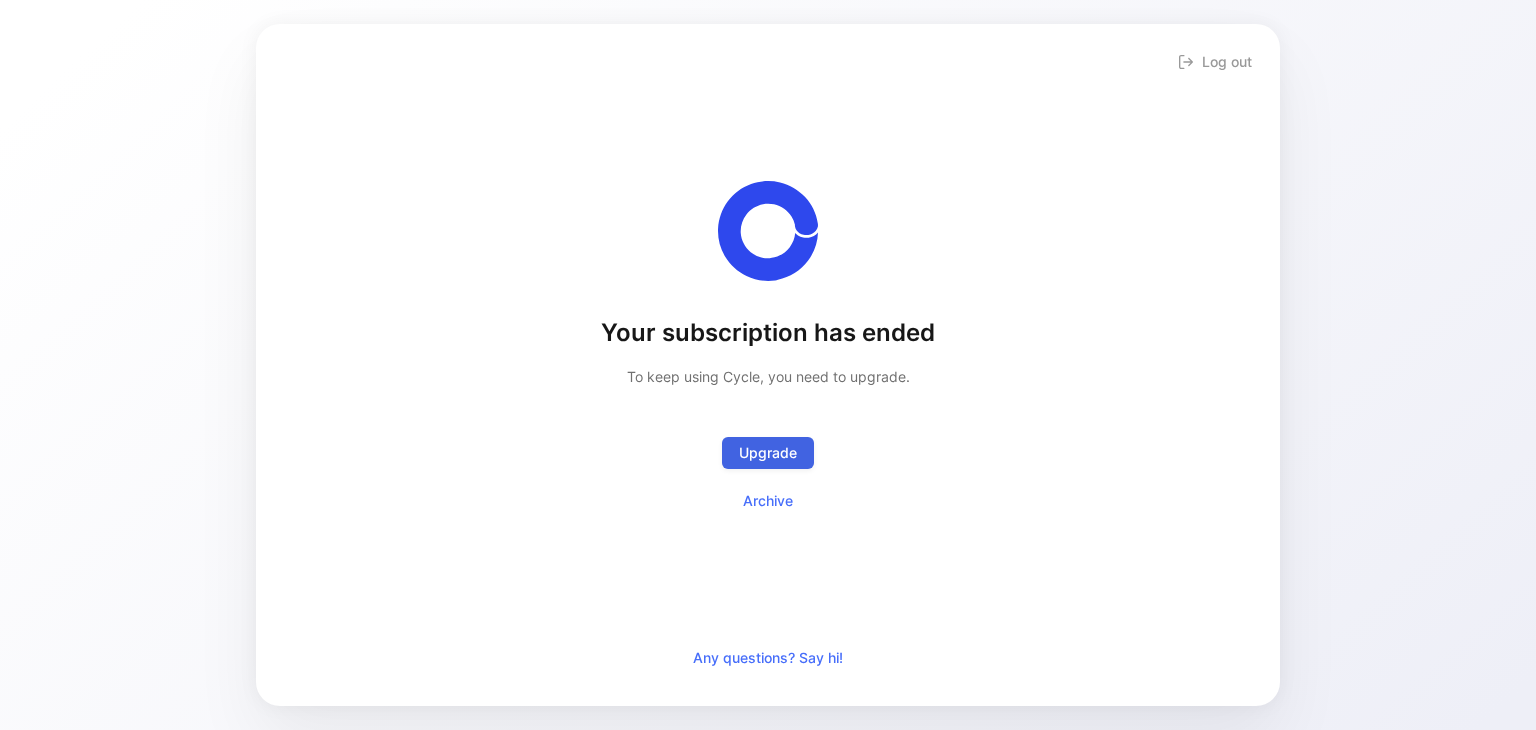 click on "Upgrade" at bounding box center (768, 453) 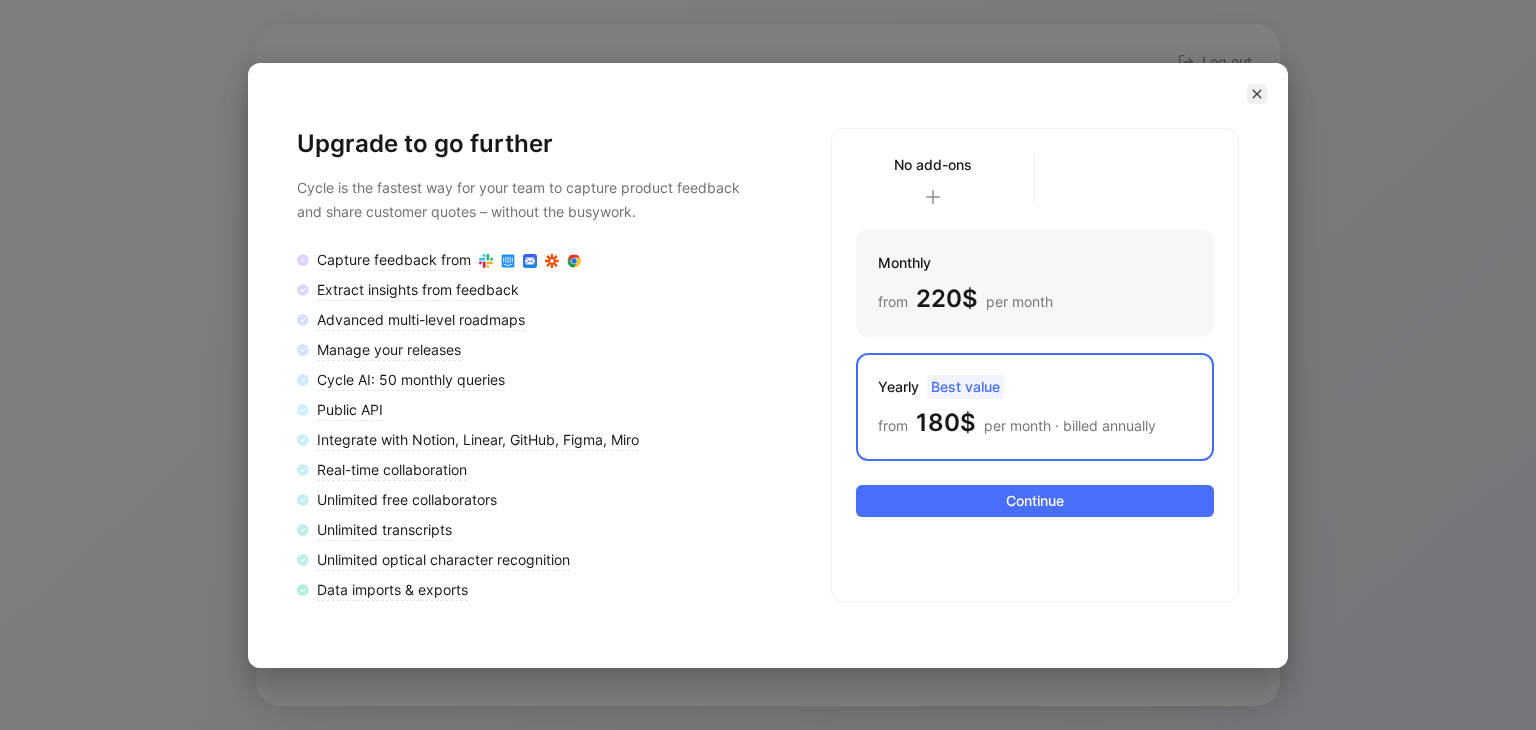 click at bounding box center (1257, 94) 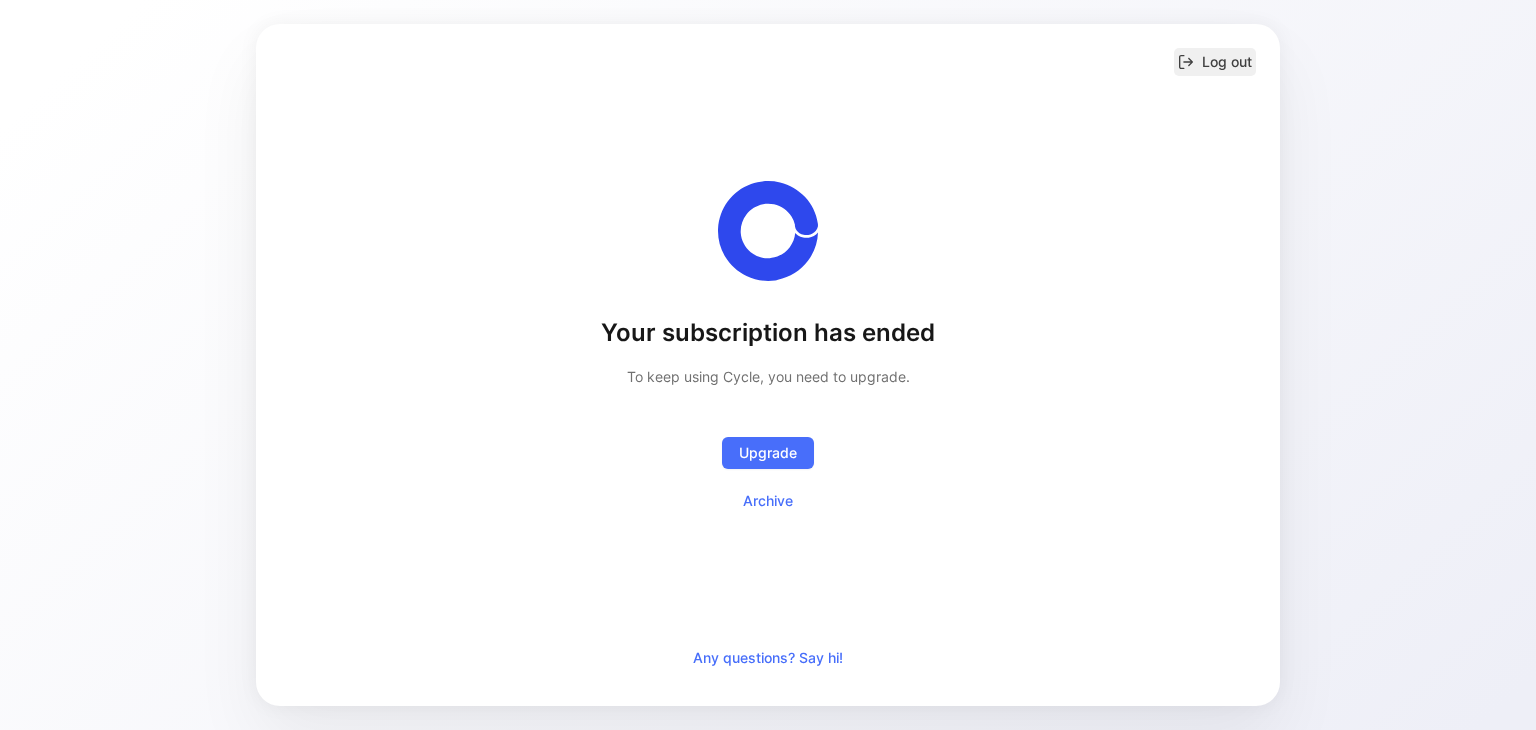click on "Log out" at bounding box center (1215, 62) 